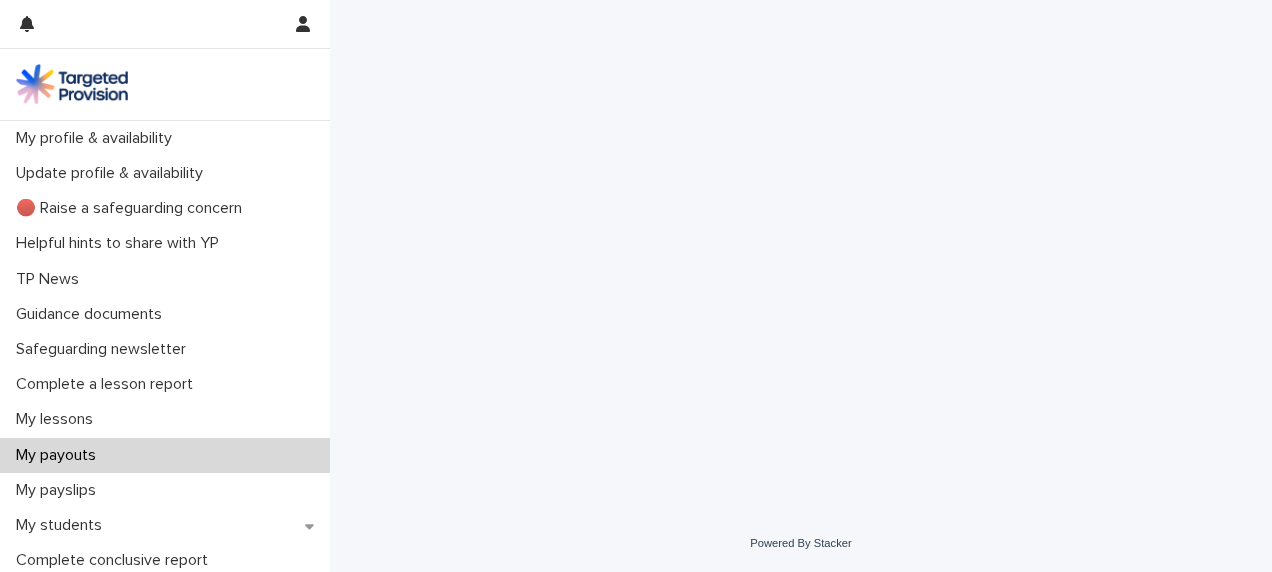 scroll, scrollTop: 0, scrollLeft: 0, axis: both 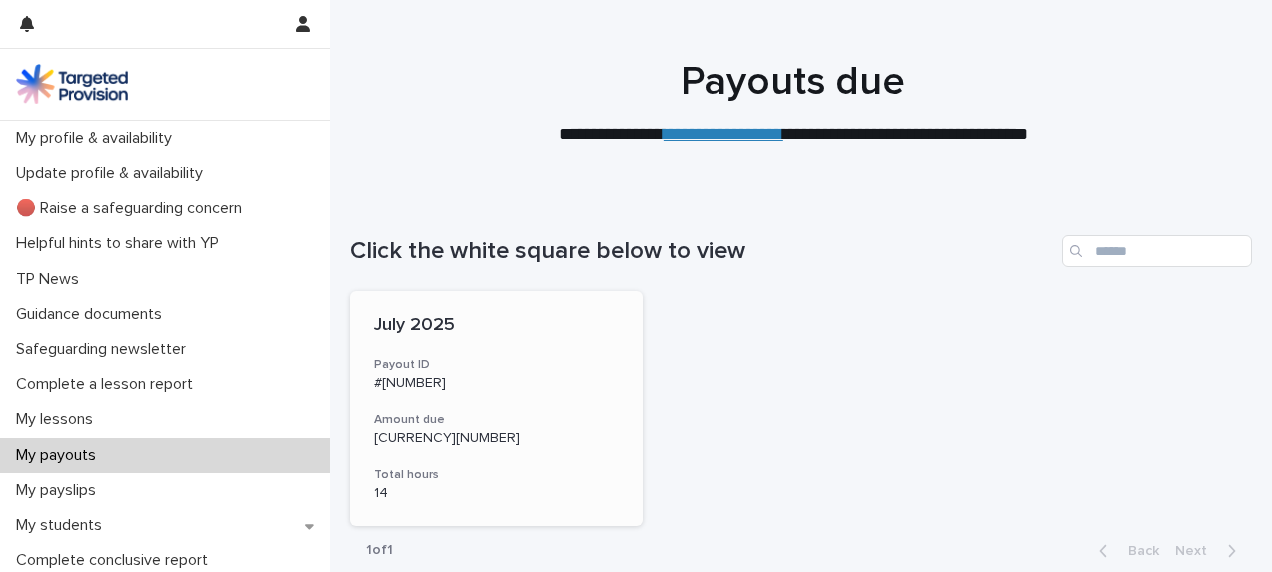 click on "[MONTH] [YEAR] Payout ID [PAYMENT_ID] Amount due £ 420.00 Total hours 14" at bounding box center [496, 408] 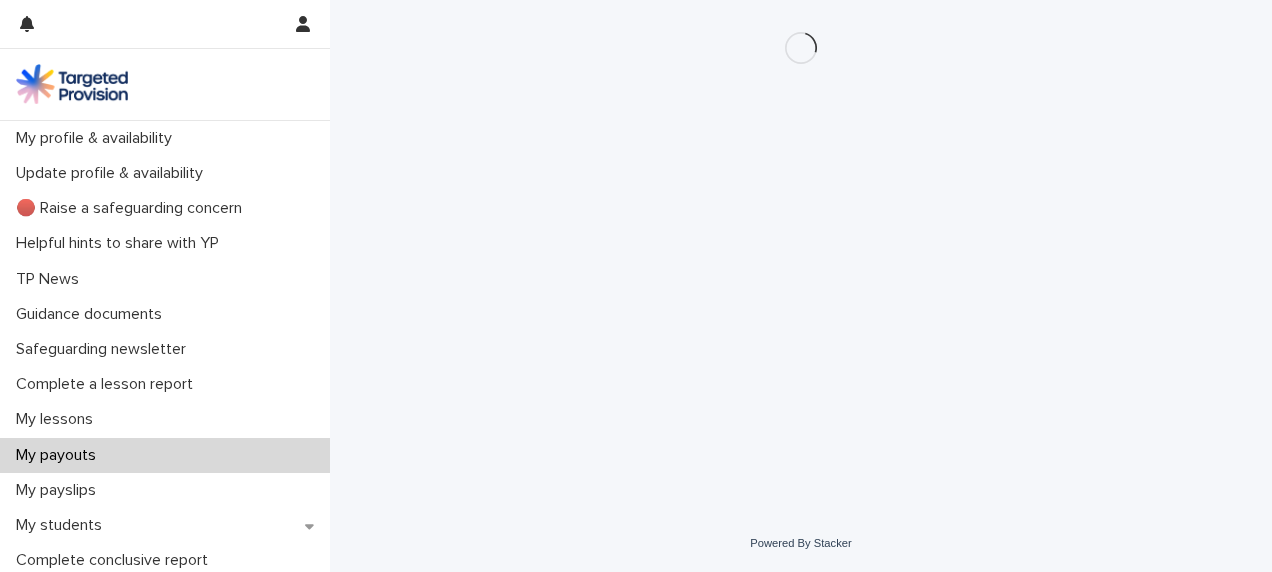 scroll, scrollTop: 0, scrollLeft: 0, axis: both 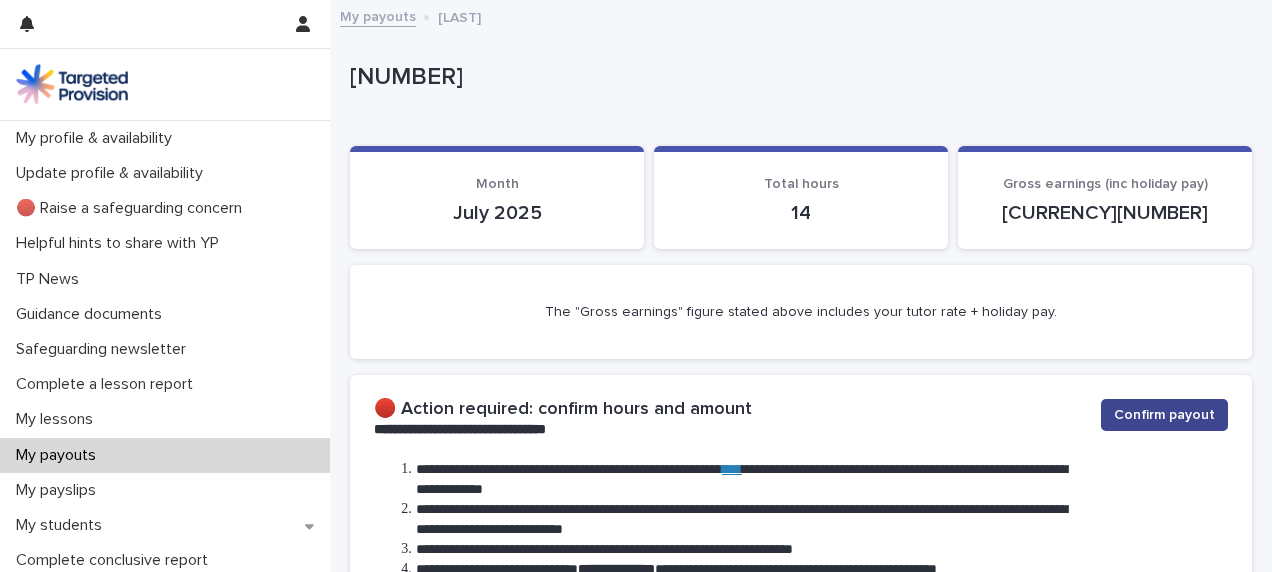 click on "Confirm payout" at bounding box center [1164, 415] 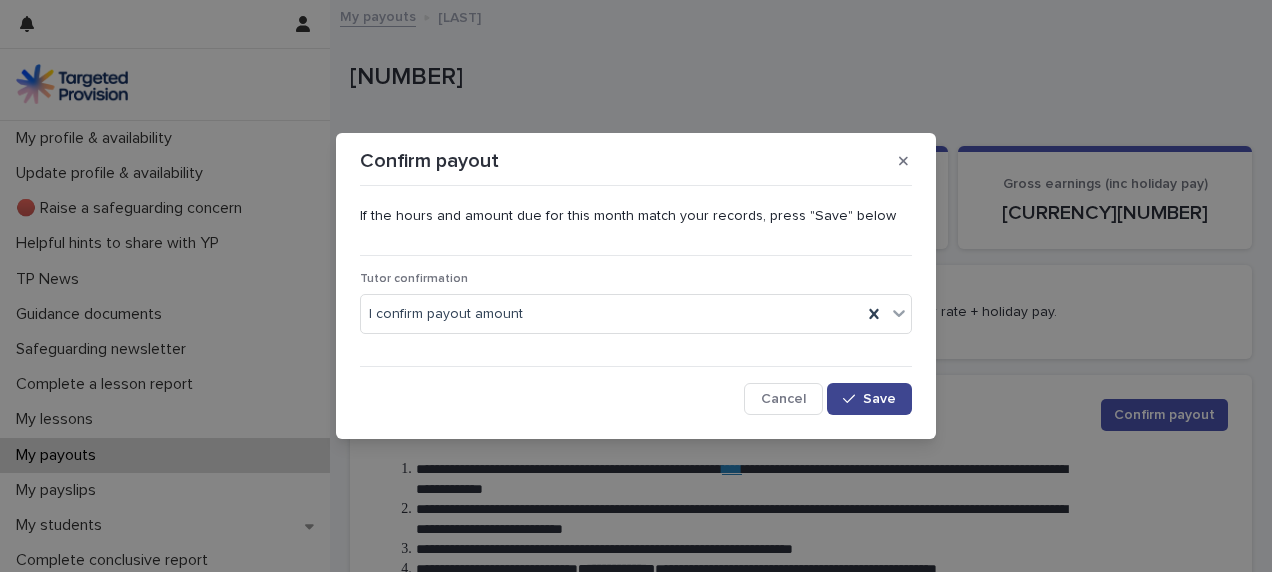 click on "Save" at bounding box center (879, 399) 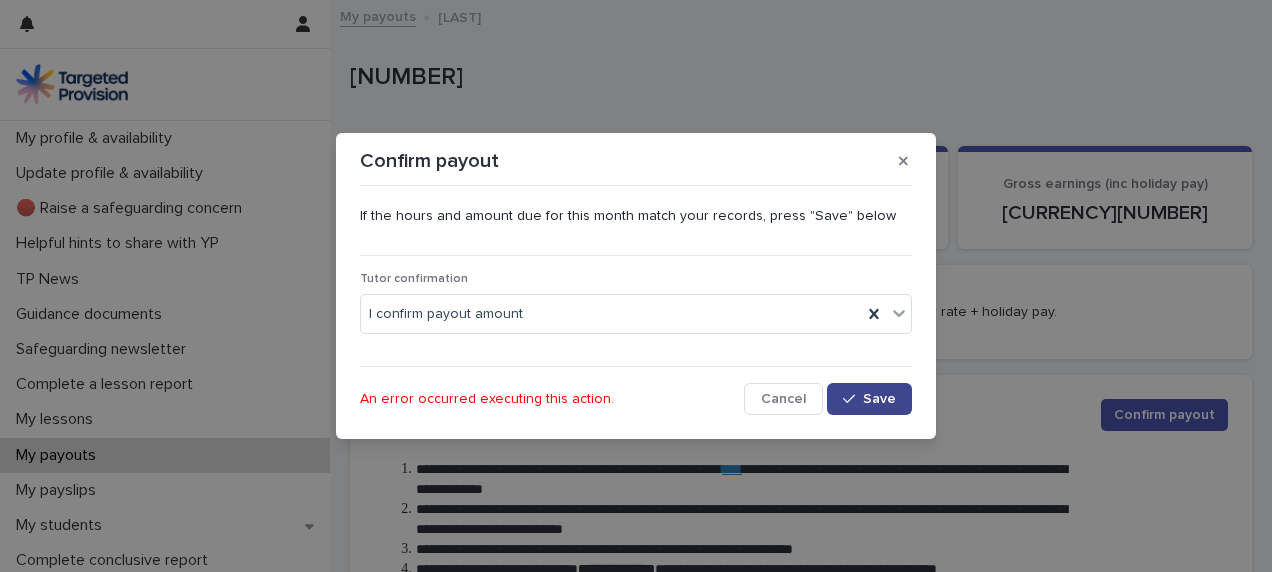 click on "Save" at bounding box center [879, 399] 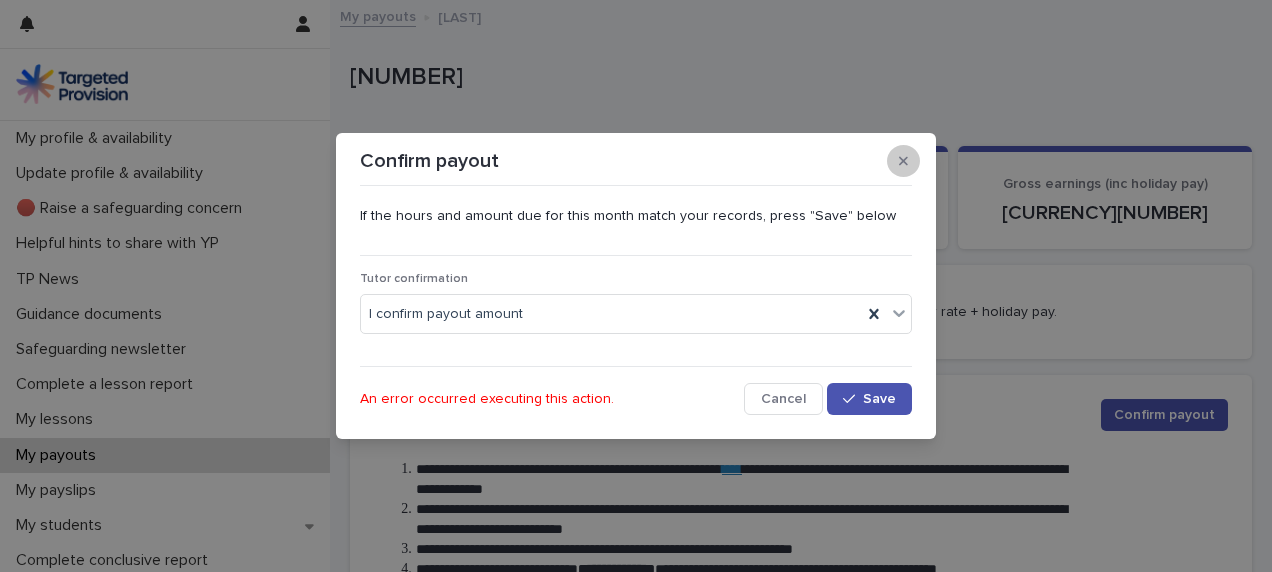 click 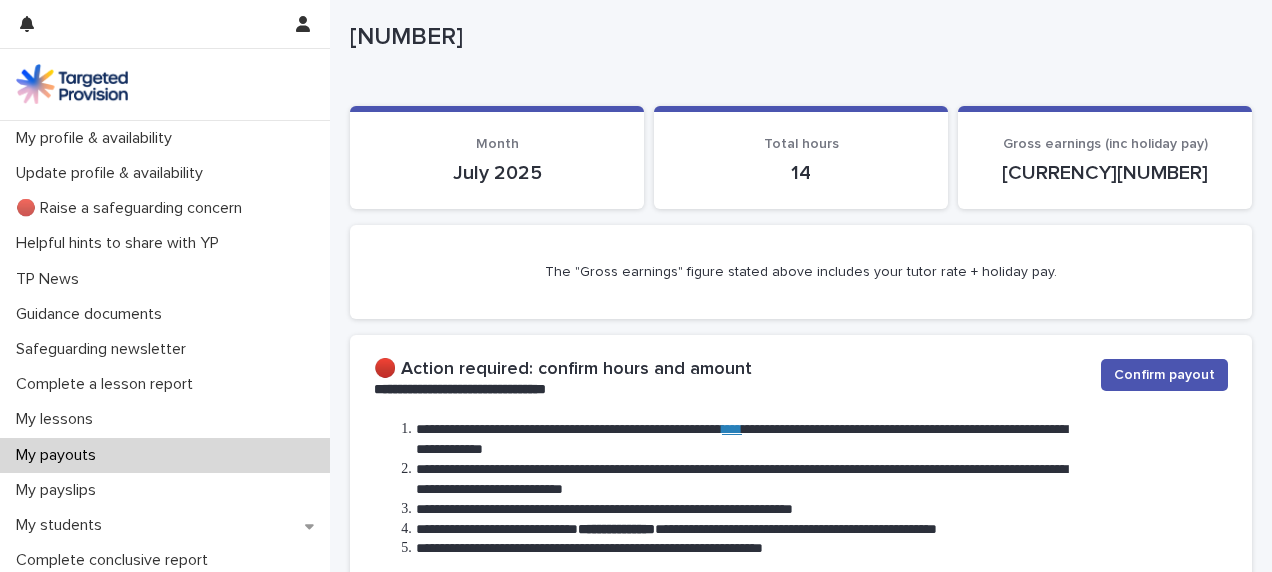 scroll, scrollTop: 173, scrollLeft: 0, axis: vertical 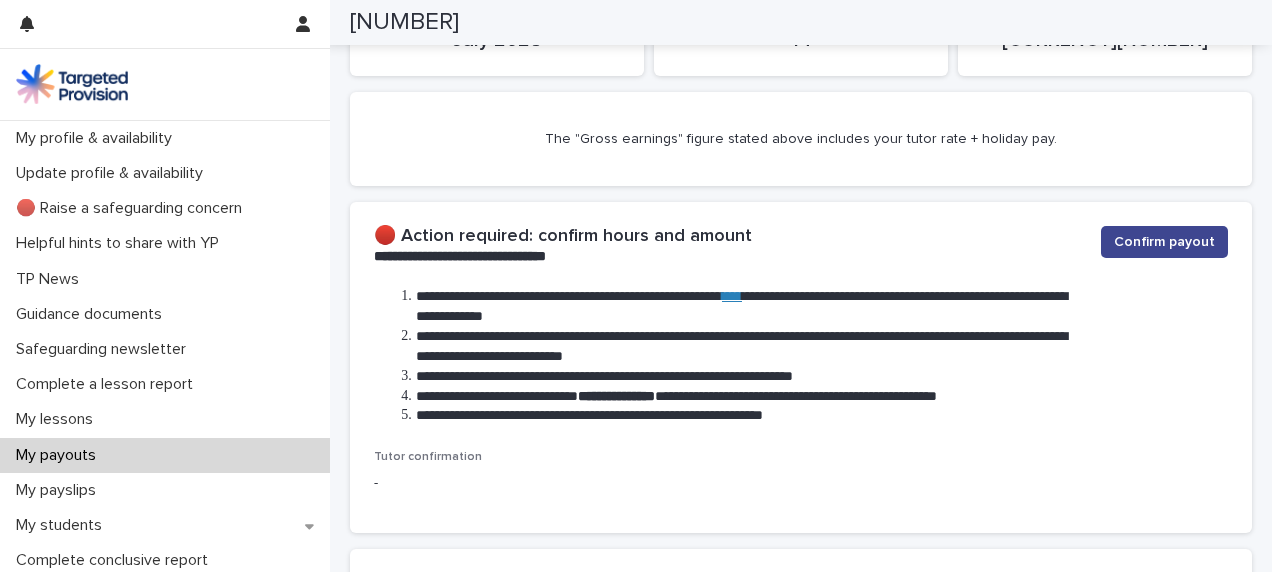 click on "Confirm payout" at bounding box center (1164, 242) 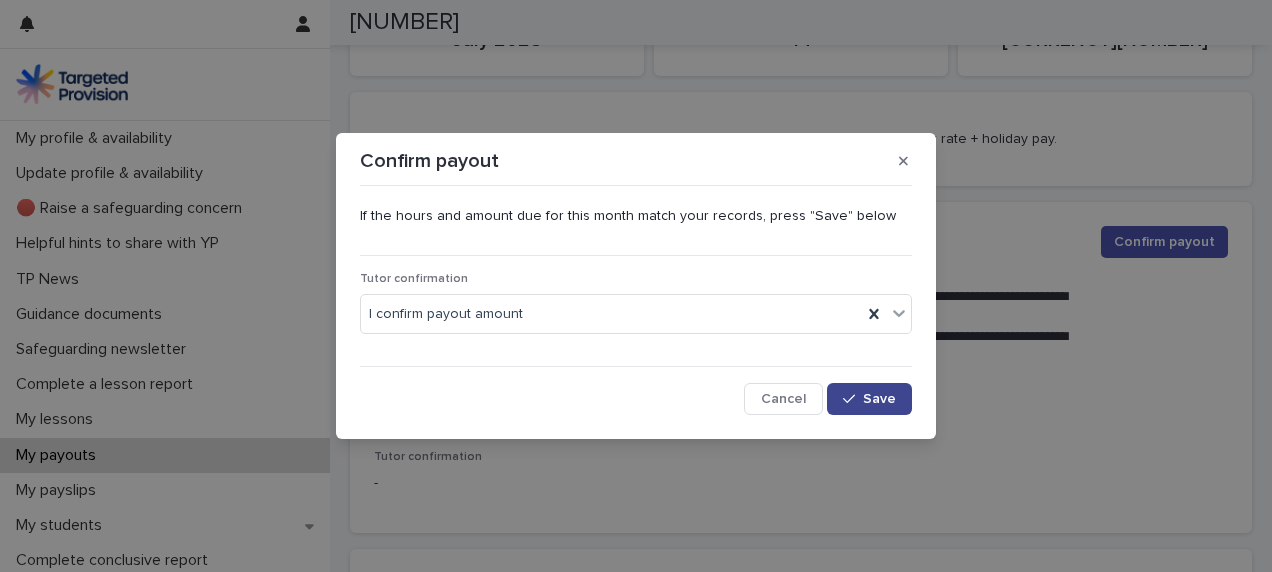 click at bounding box center (853, 399) 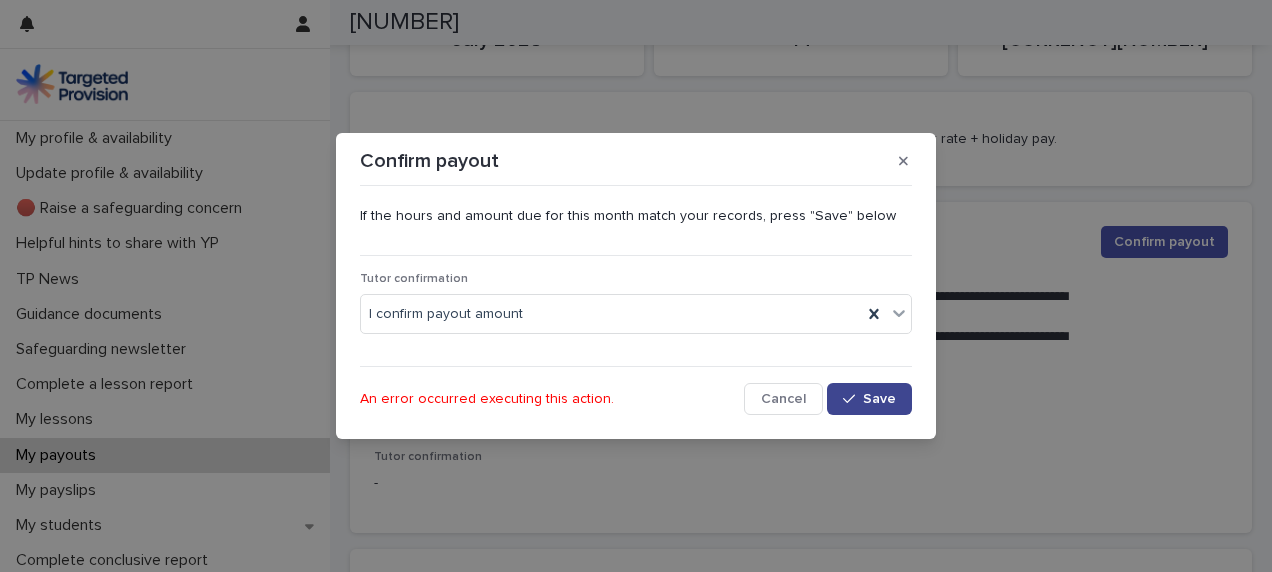 click at bounding box center (853, 399) 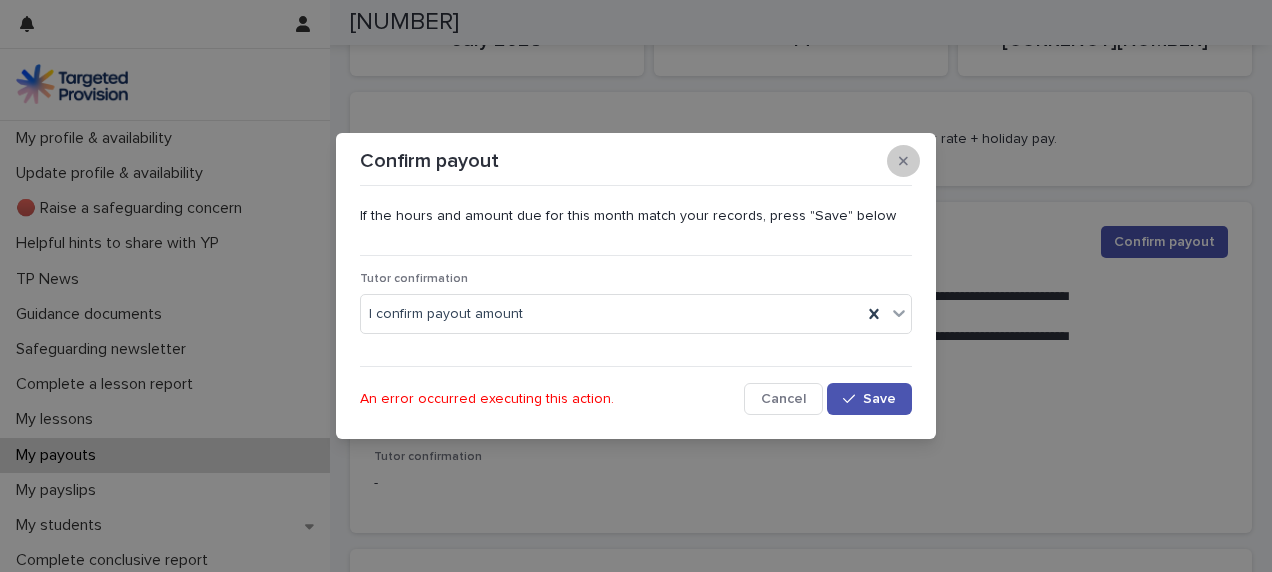 click 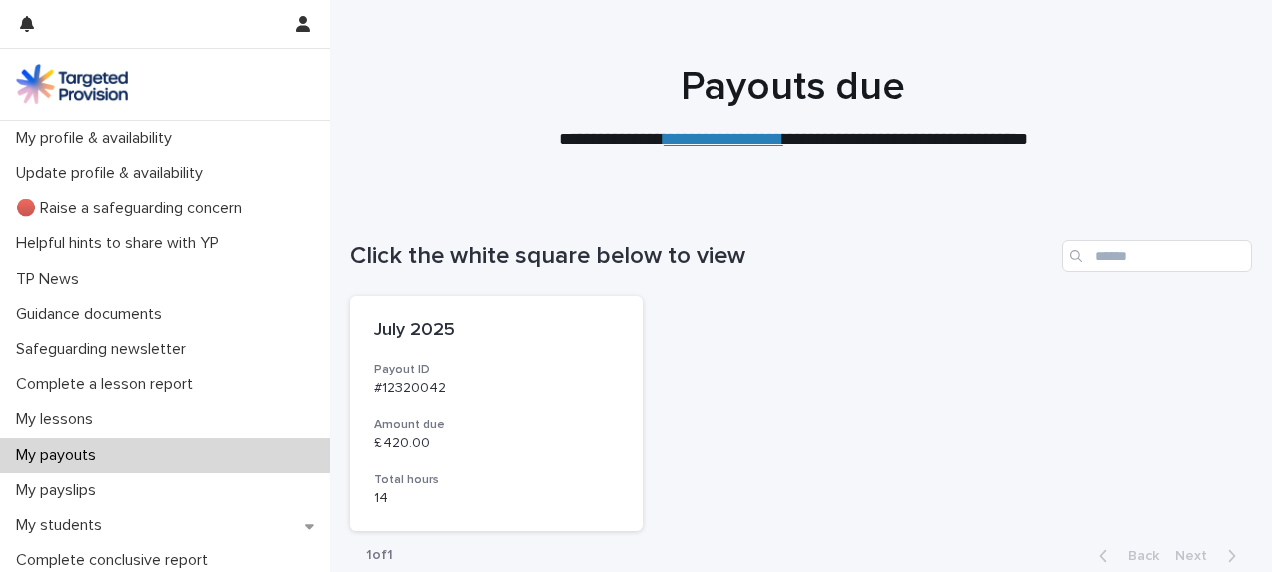 scroll, scrollTop: 0, scrollLeft: 0, axis: both 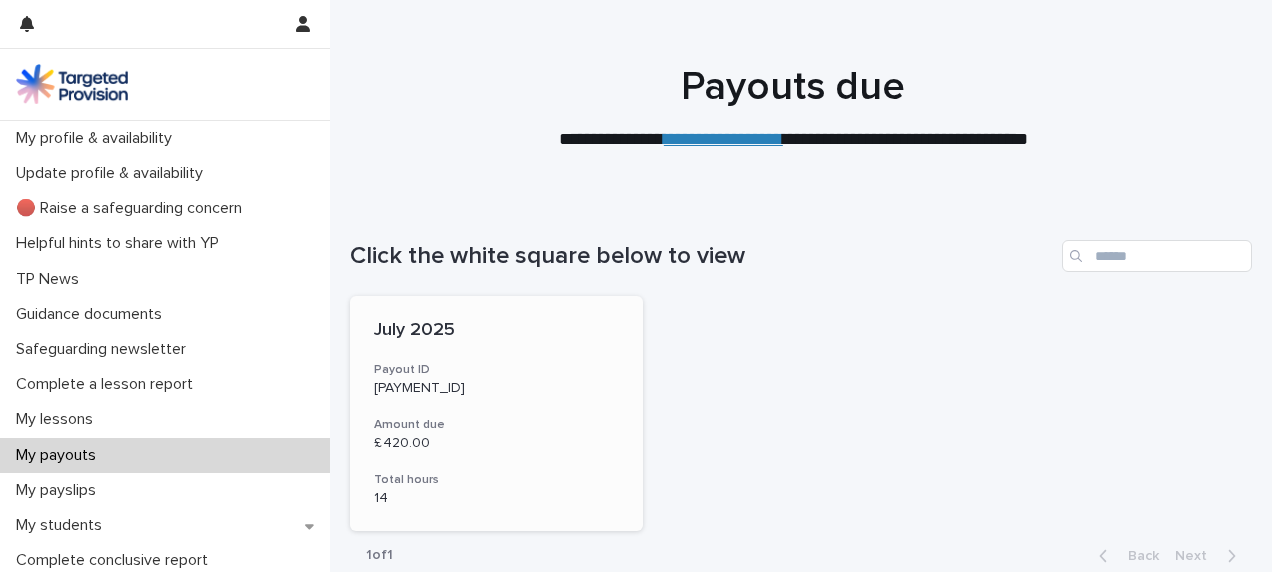 click on "[MONTH] [YEAR] Payout ID [PAYMENT_ID] Amount due £ 420.00 Total hours 14" at bounding box center (496, 413) 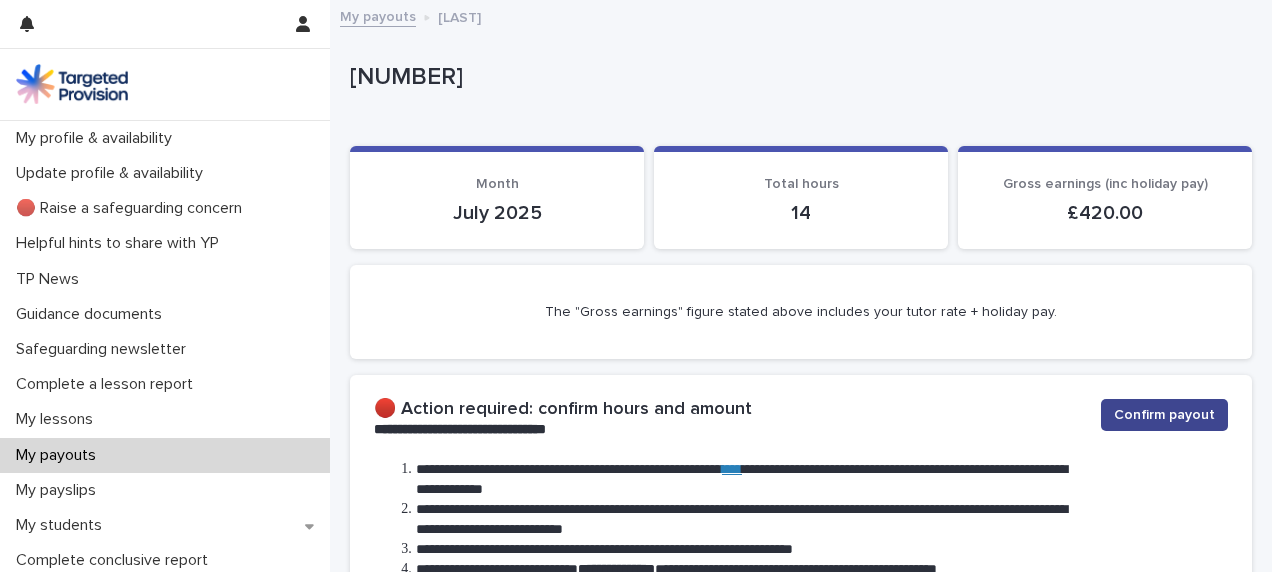 click on "Confirm payout" at bounding box center (1164, 415) 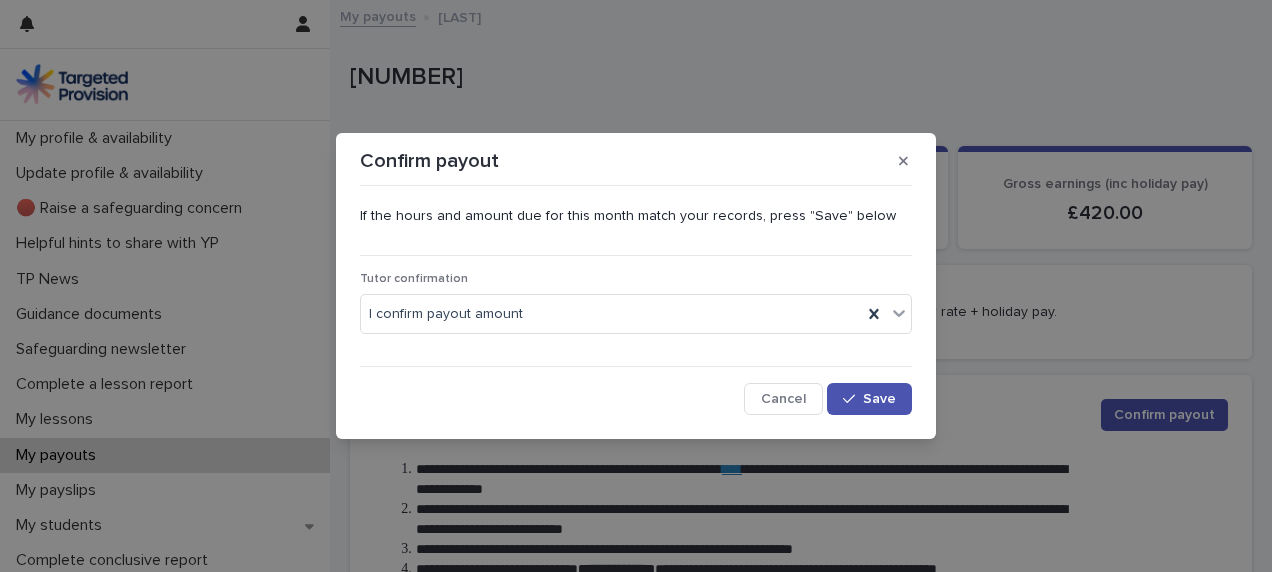 type 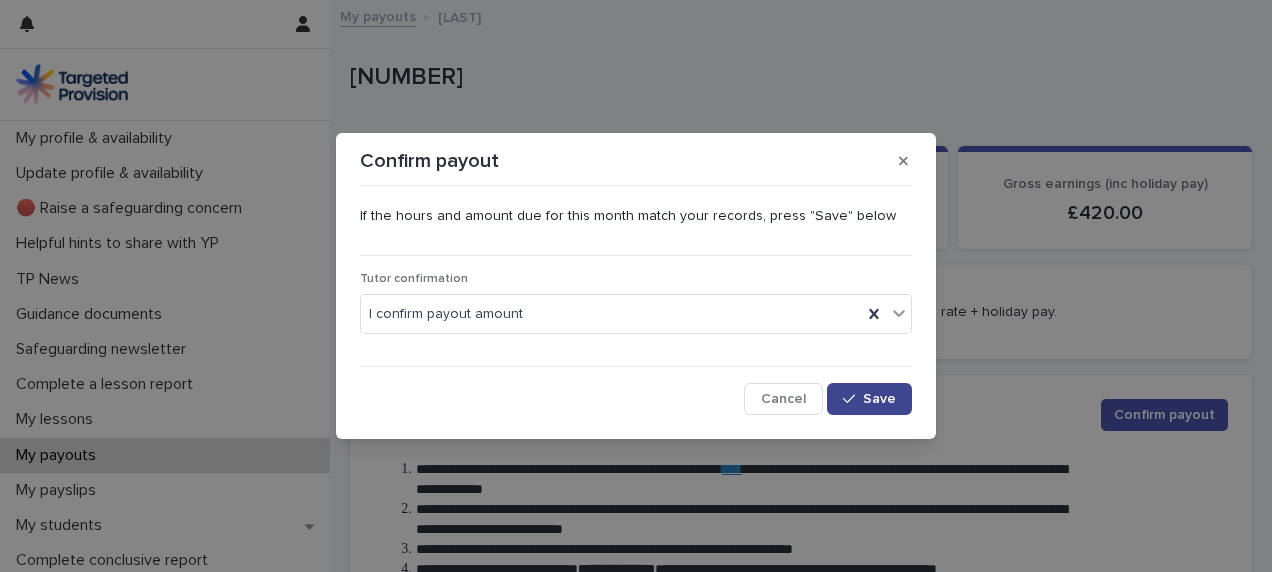click on "Save" at bounding box center [879, 399] 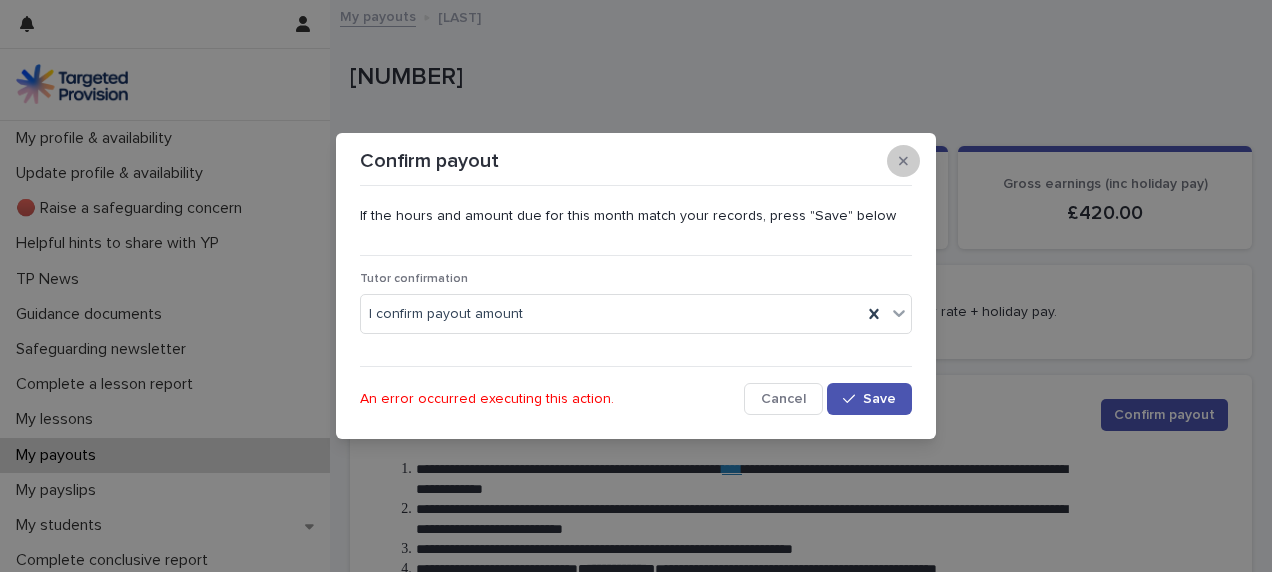 click at bounding box center [903, 161] 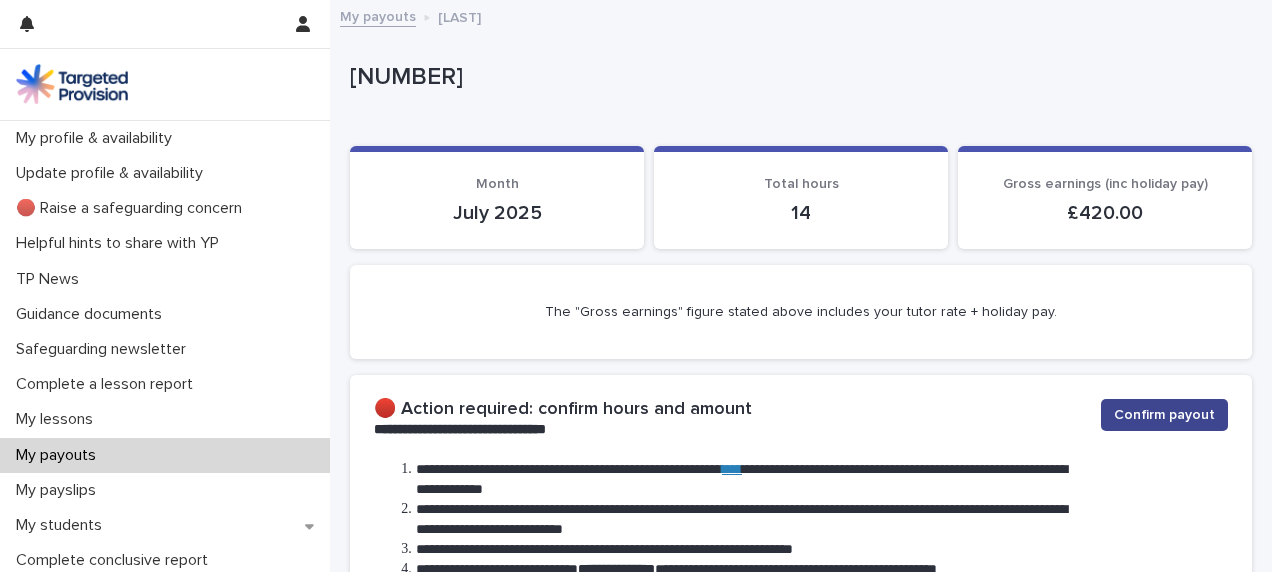 click on "Confirm payout" at bounding box center (1164, 415) 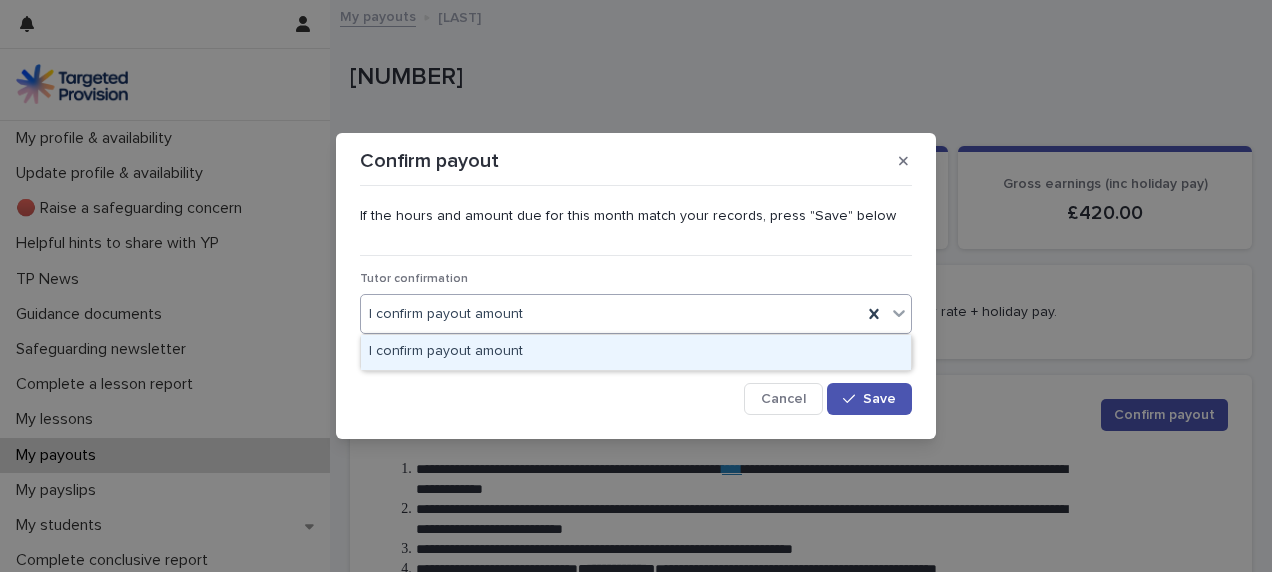 click 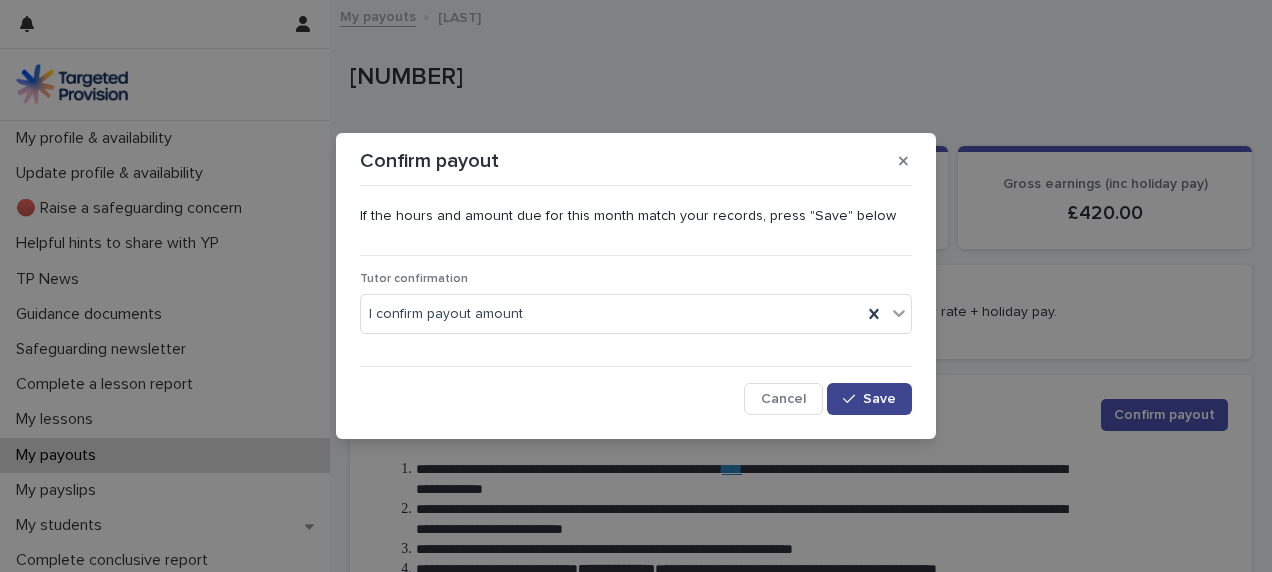 click at bounding box center [853, 399] 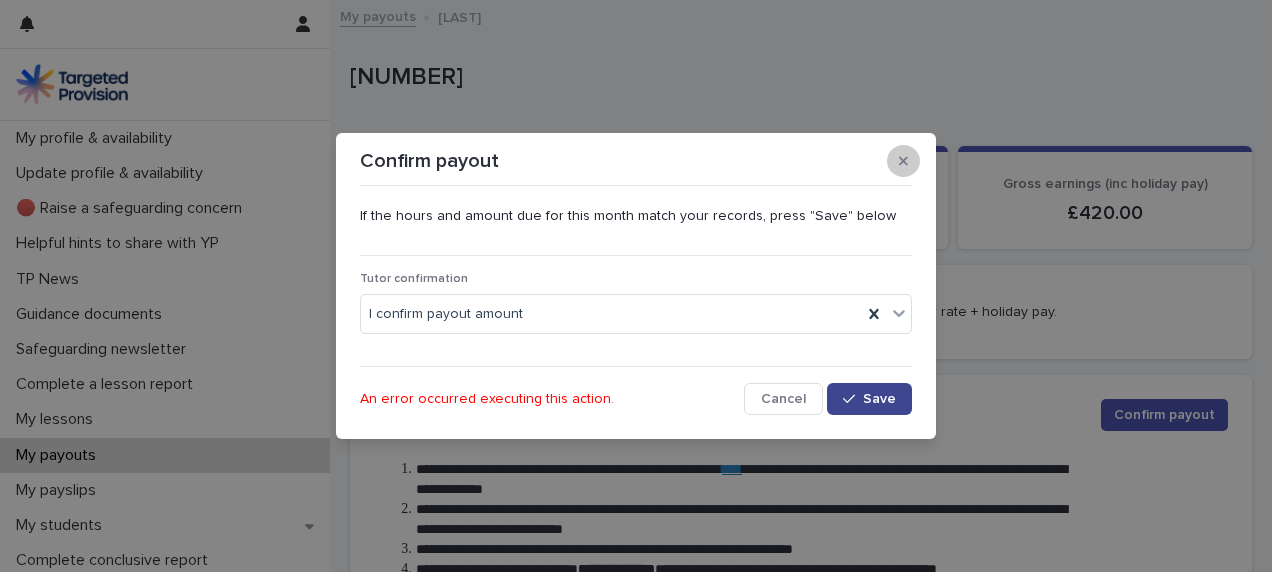click at bounding box center [903, 161] 